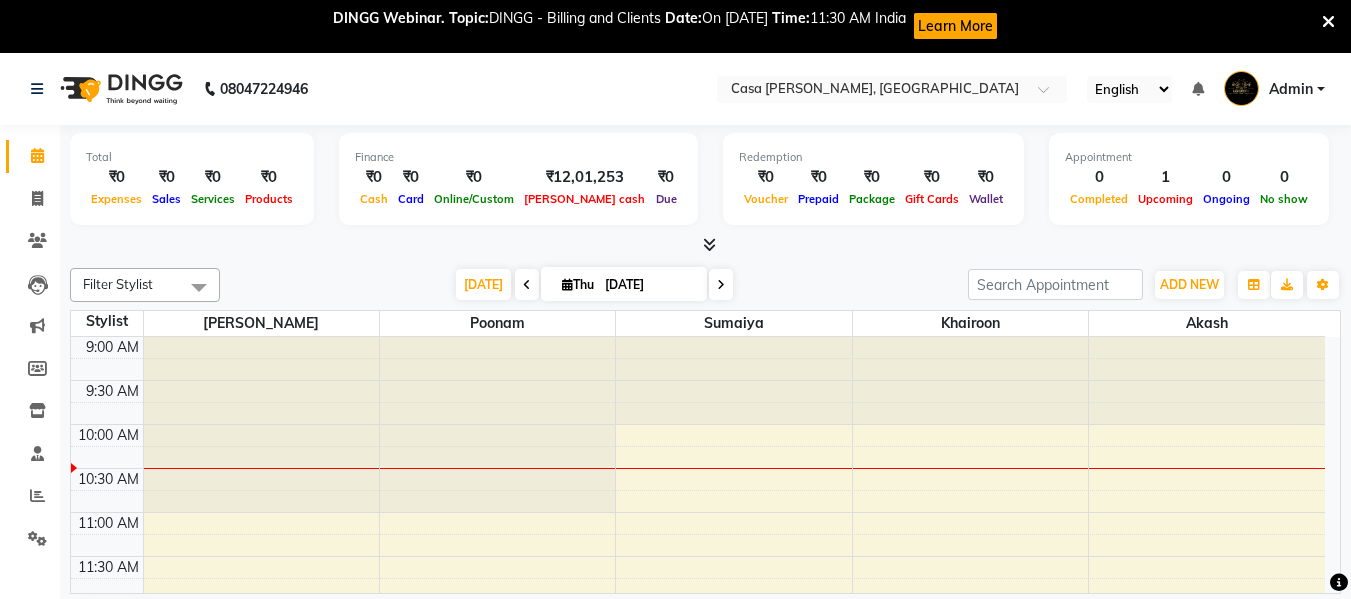 scroll, scrollTop: 54, scrollLeft: 0, axis: vertical 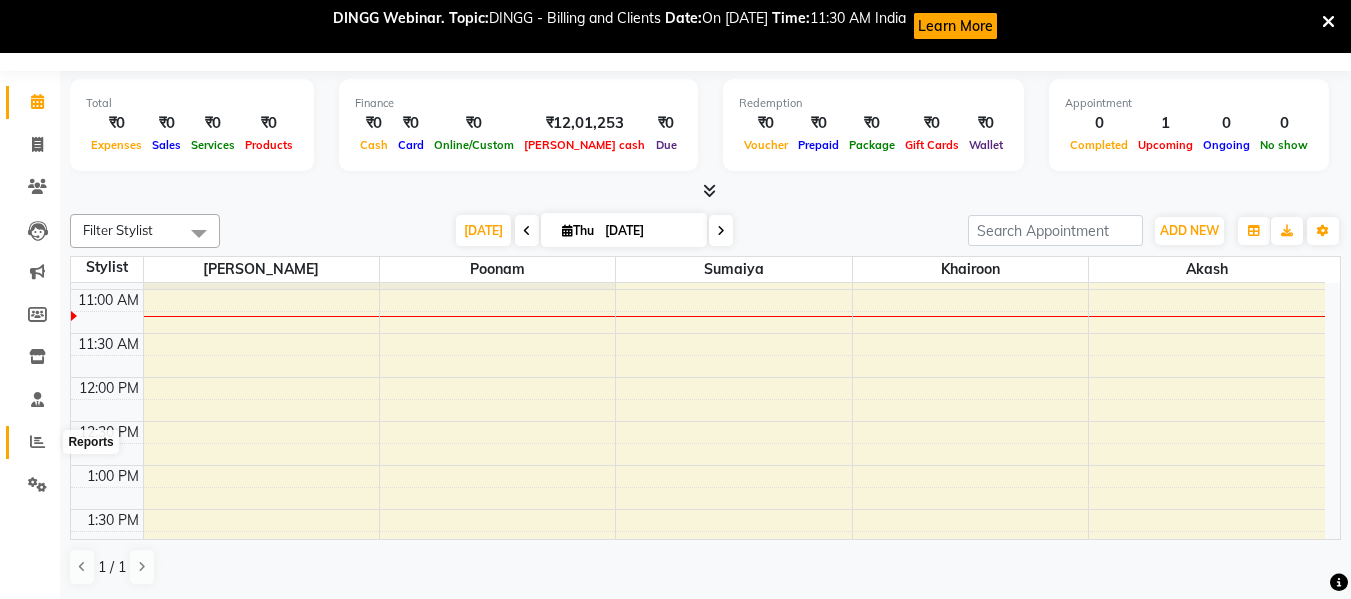 click 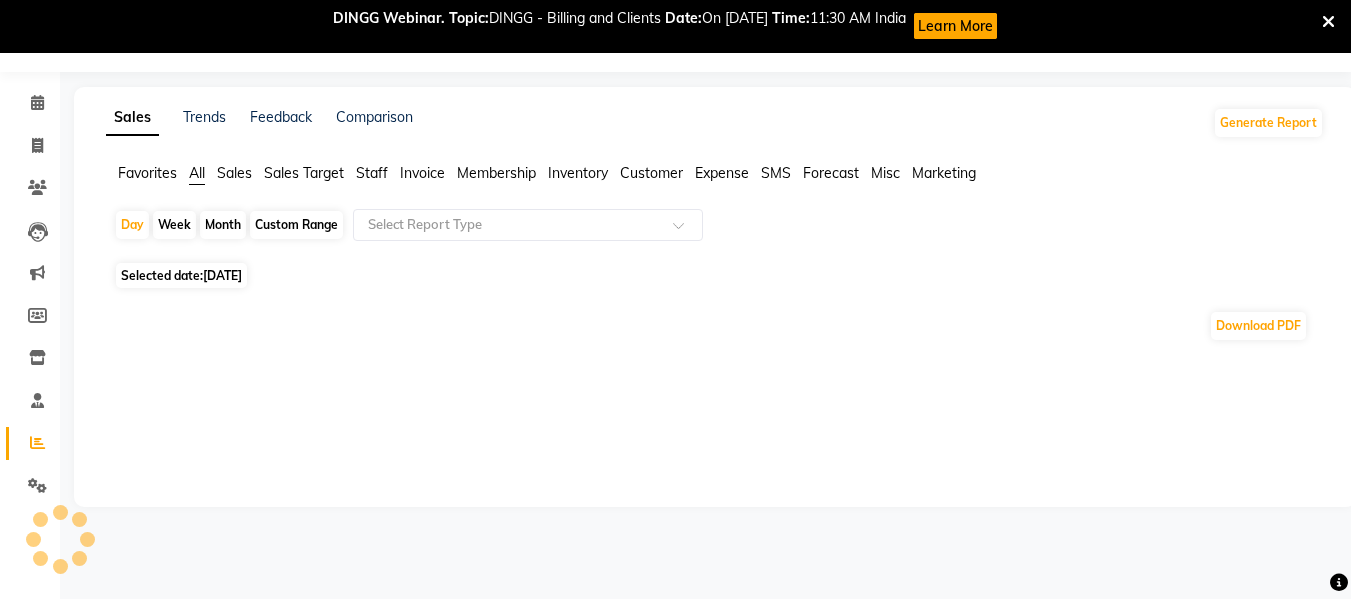 scroll, scrollTop: 54, scrollLeft: 0, axis: vertical 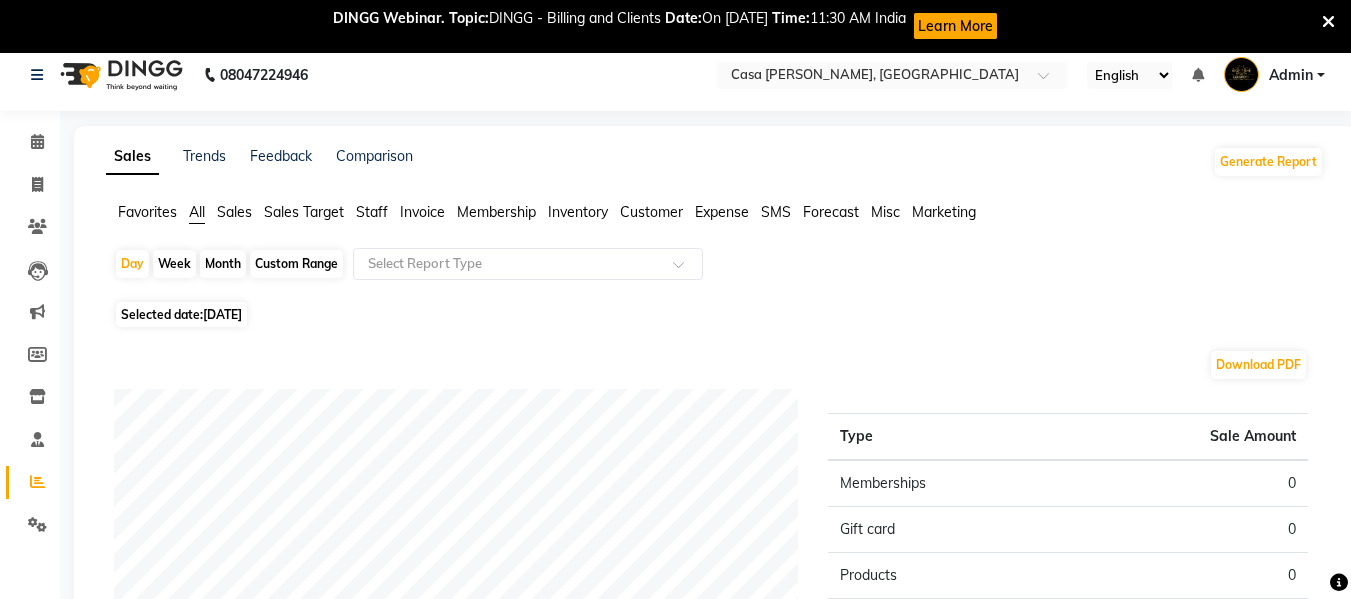 click at bounding box center [1328, 22] 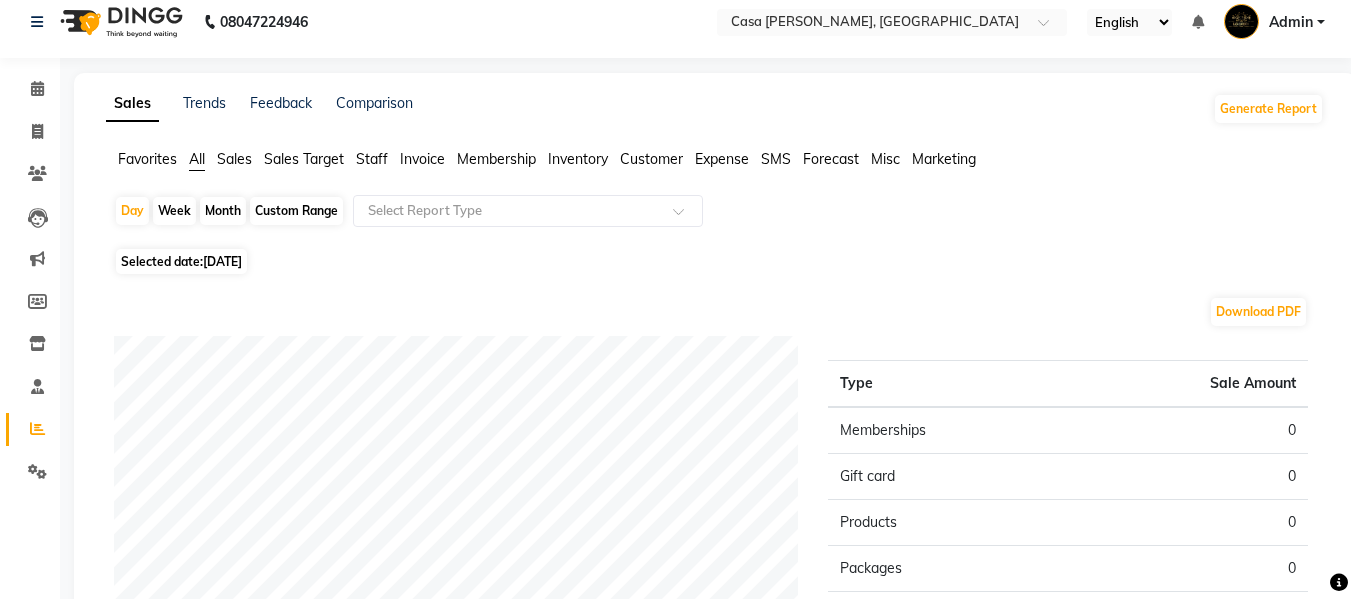 click on "Month" 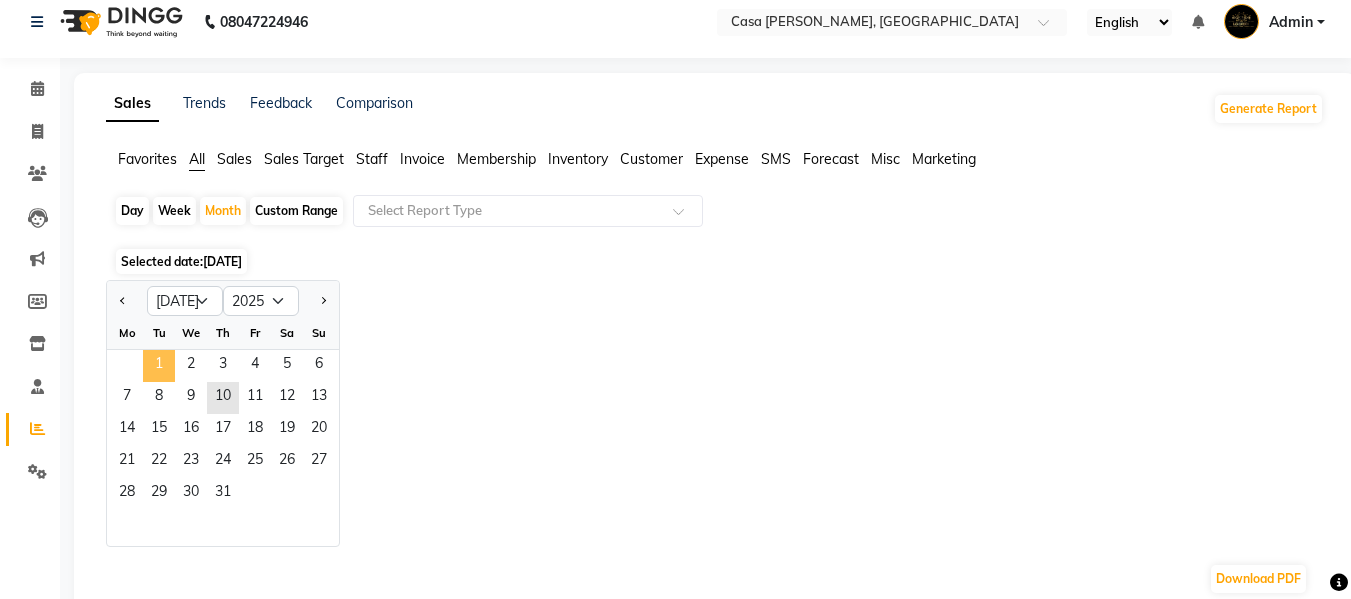 click on "1" 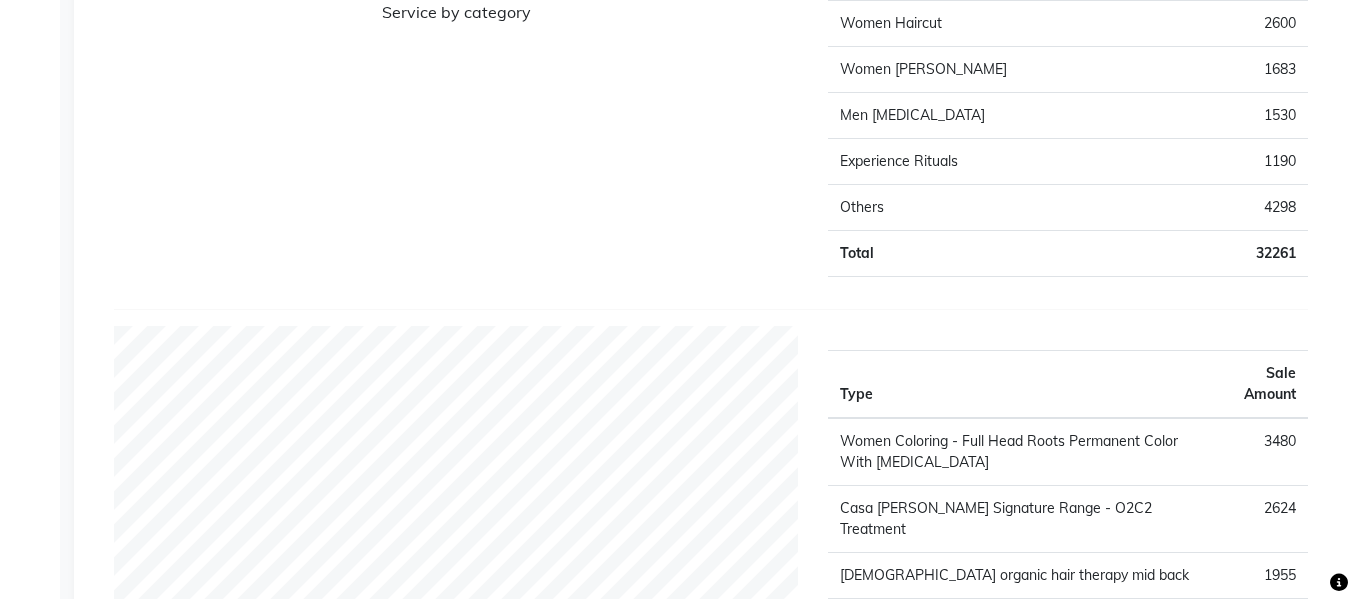 scroll, scrollTop: 2186, scrollLeft: 0, axis: vertical 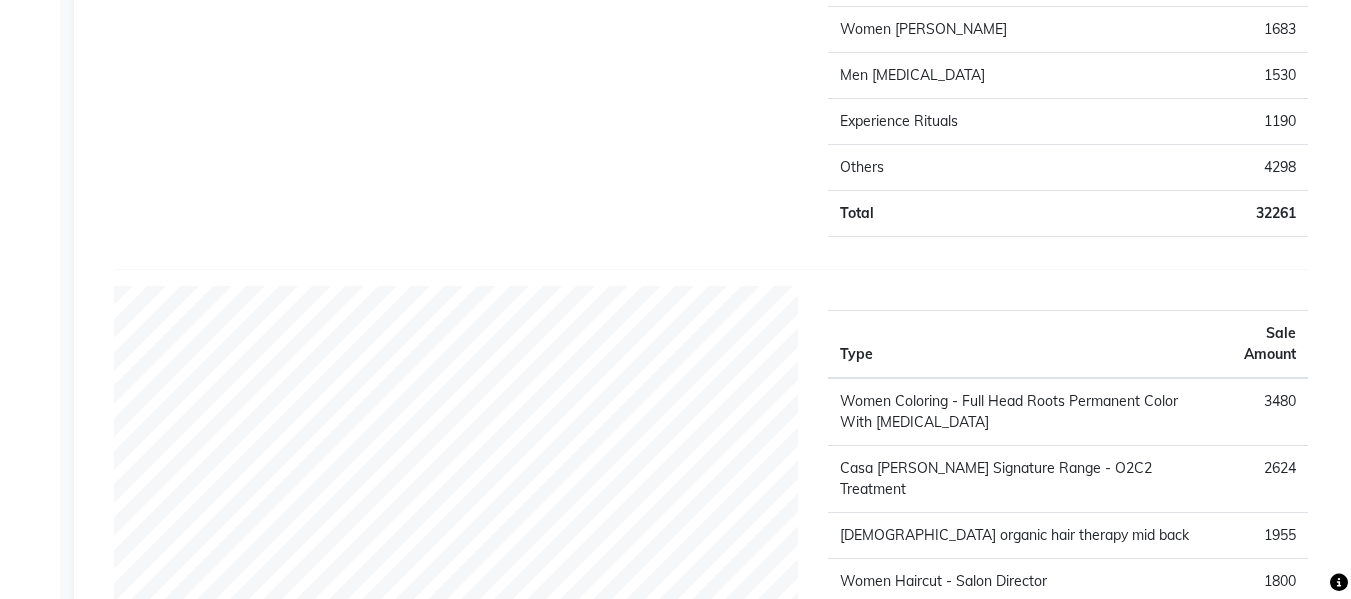 drag, startPoint x: 1346, startPoint y: 9, endPoint x: 1351, endPoint y: 77, distance: 68.18358 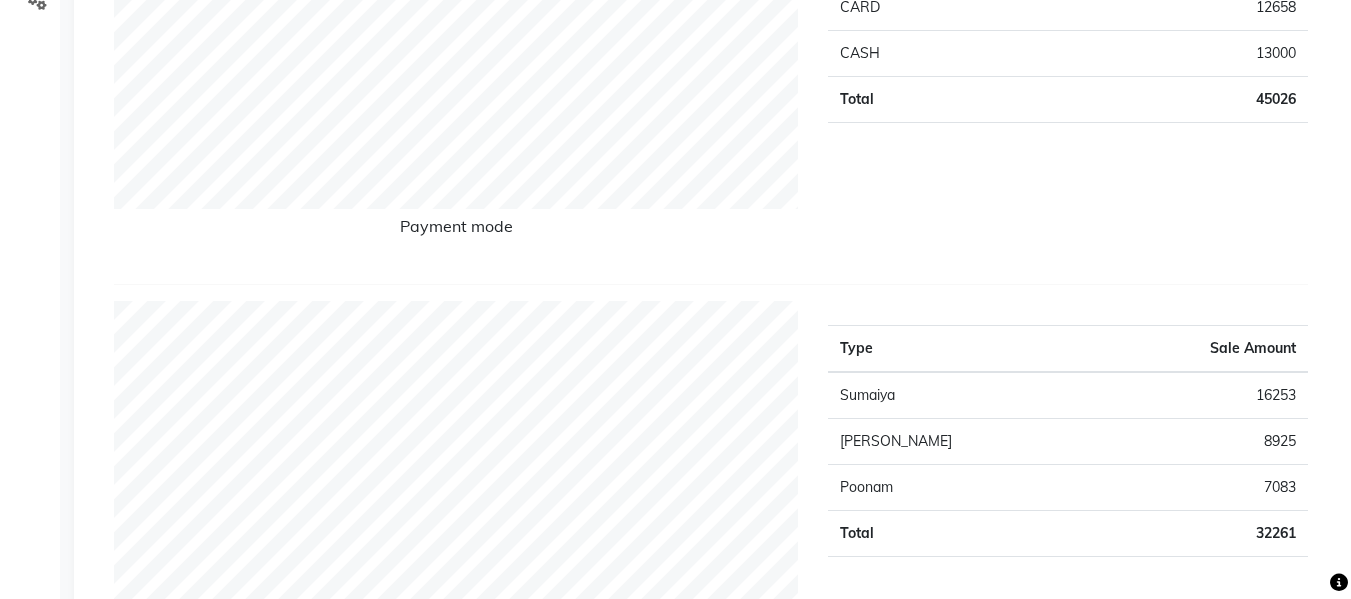 scroll, scrollTop: 0, scrollLeft: 0, axis: both 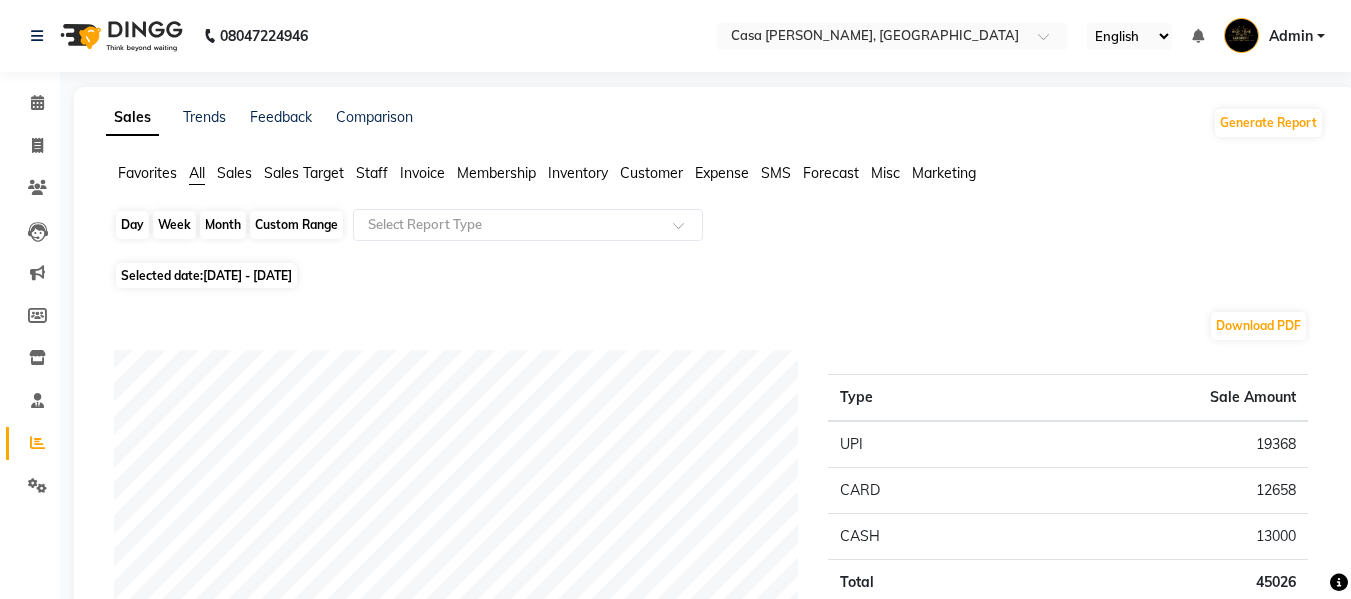 click on "Month" 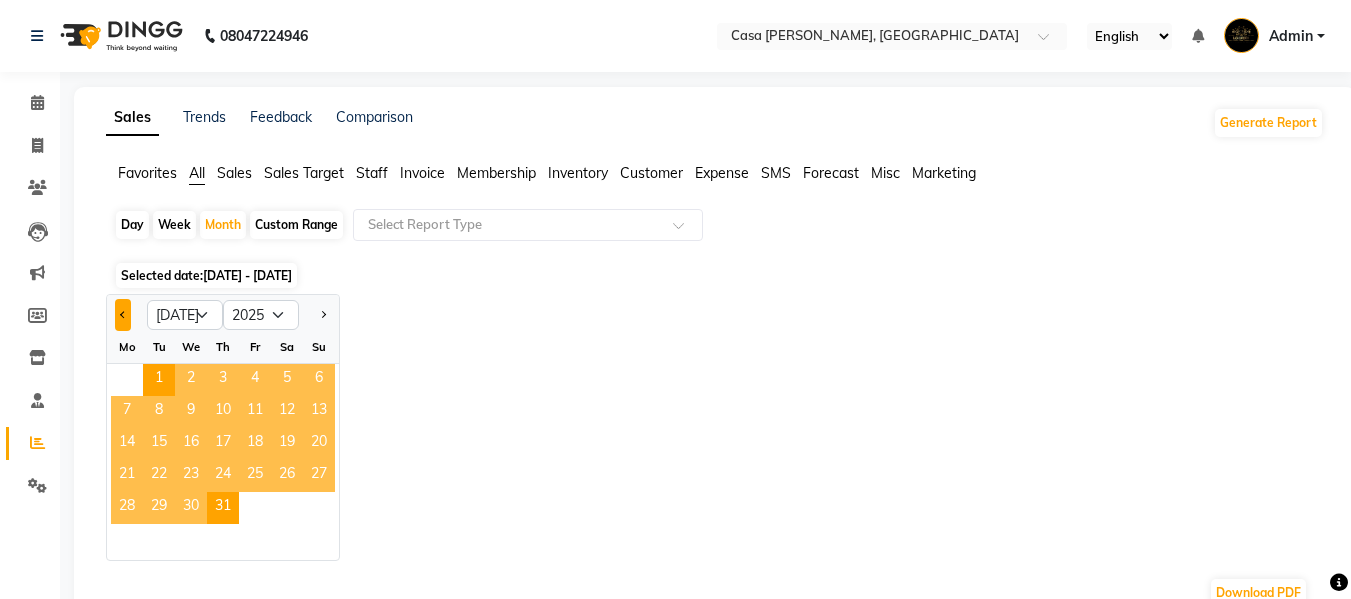 click 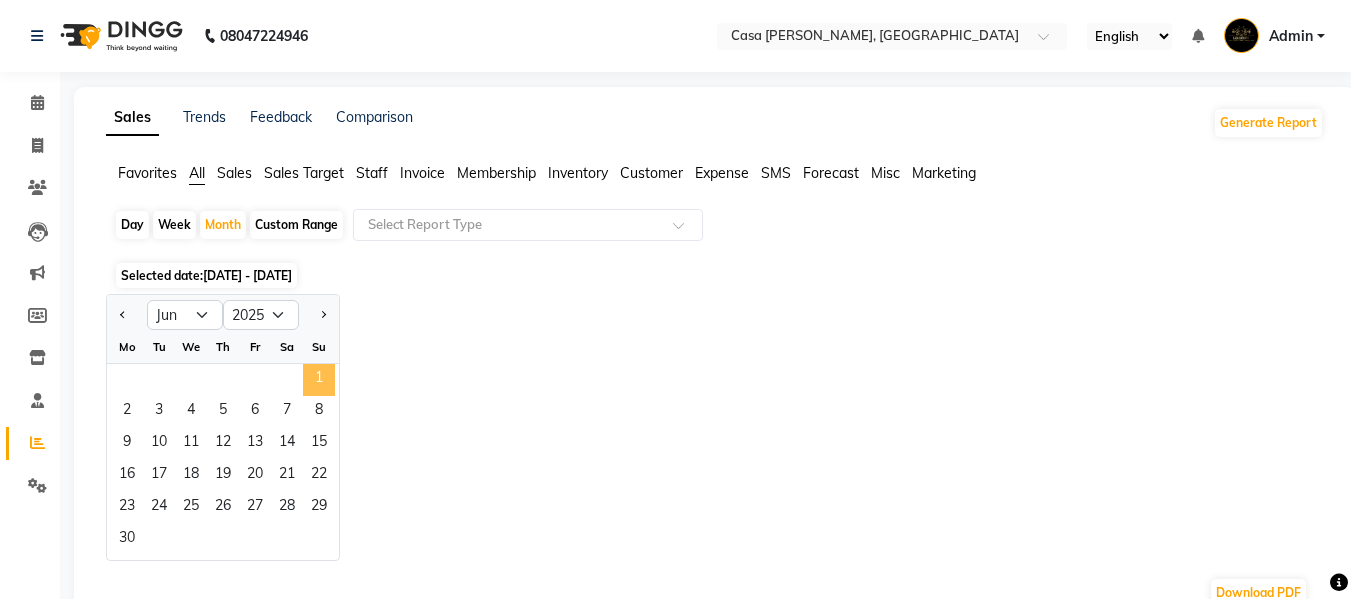 click on "1" 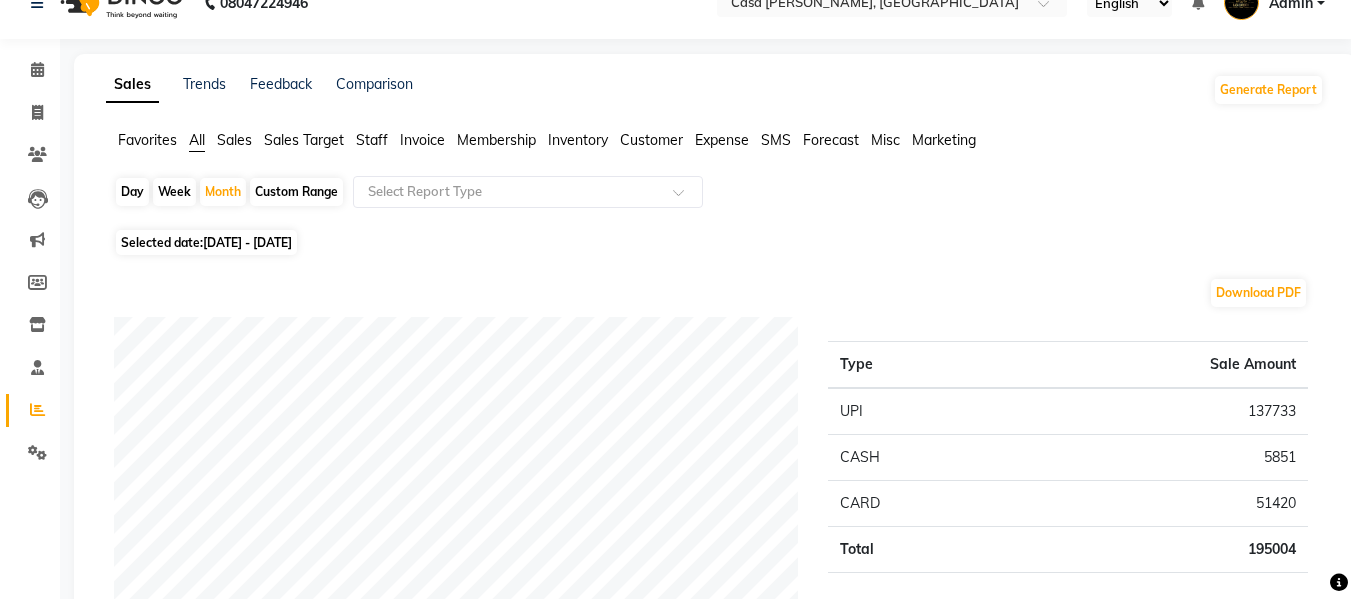 scroll, scrollTop: 0, scrollLeft: 0, axis: both 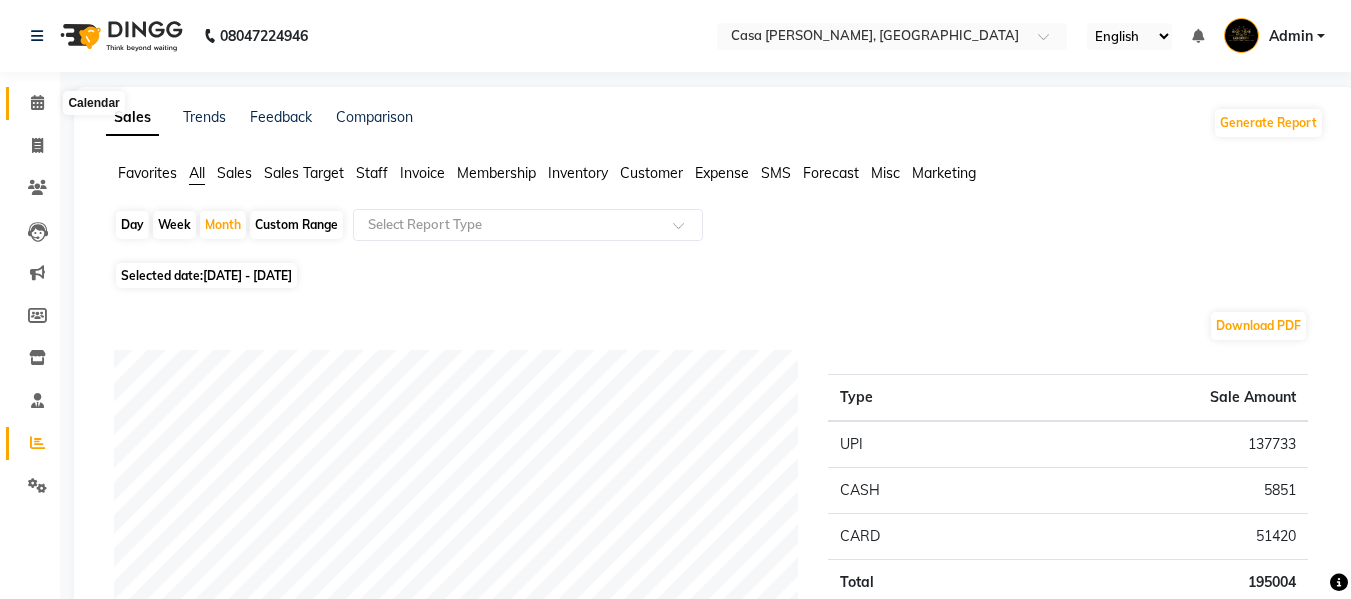 click 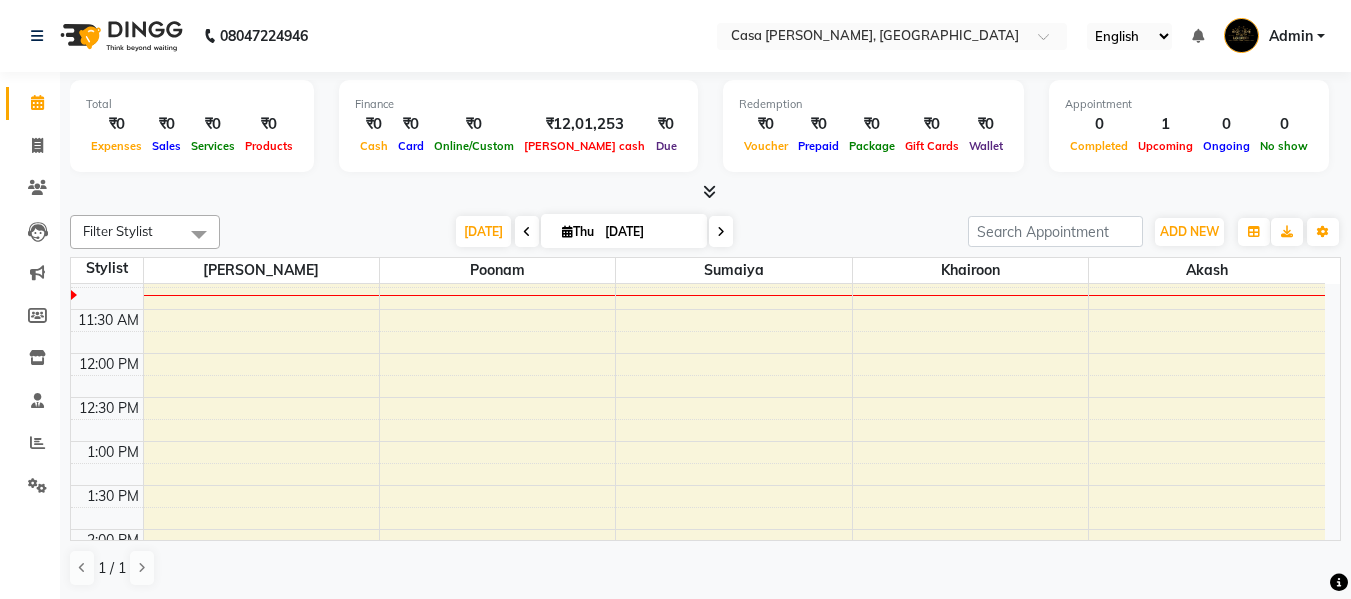 scroll, scrollTop: 213, scrollLeft: 0, axis: vertical 